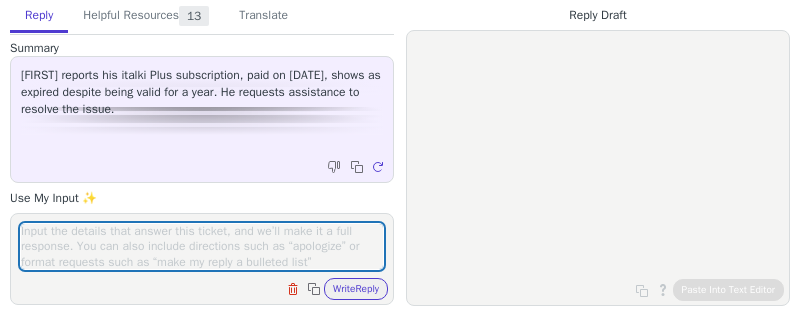 scroll, scrollTop: 0, scrollLeft: 0, axis: both 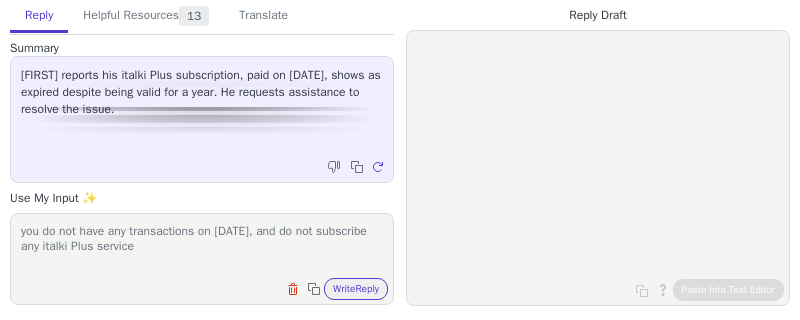 click on "you do not have any transactions on [DATE], and do not subscribe any italki Plus service" at bounding box center [202, 246] 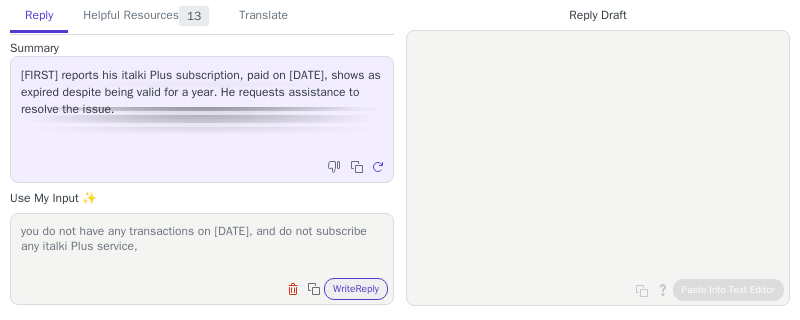 scroll, scrollTop: 0, scrollLeft: 0, axis: both 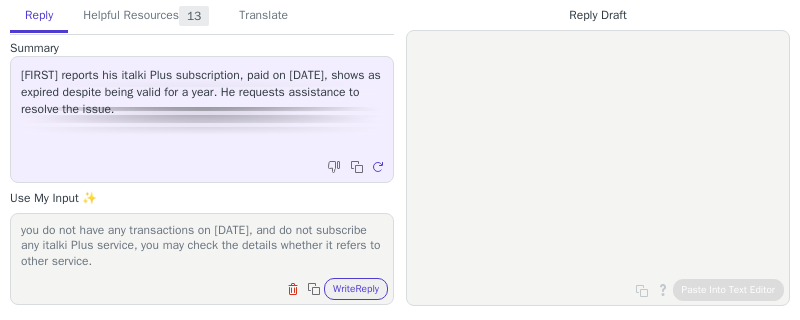 paste on "[NUMBER]" 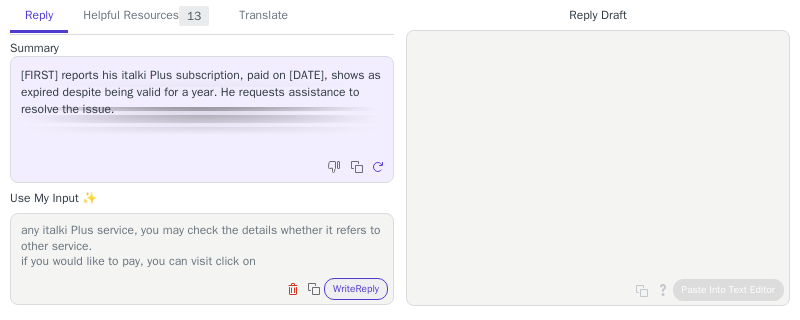 paste on "My italki Plus" 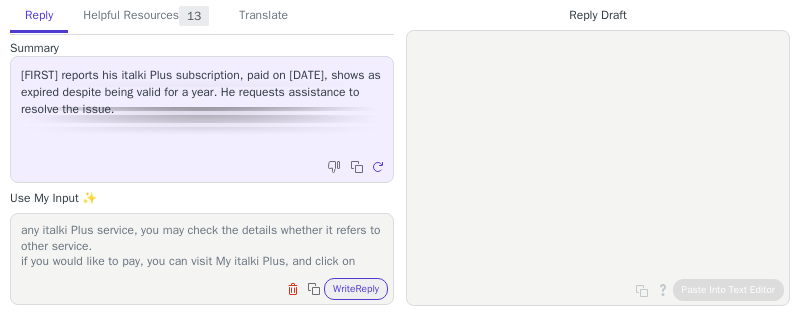 scroll, scrollTop: 32, scrollLeft: 0, axis: vertical 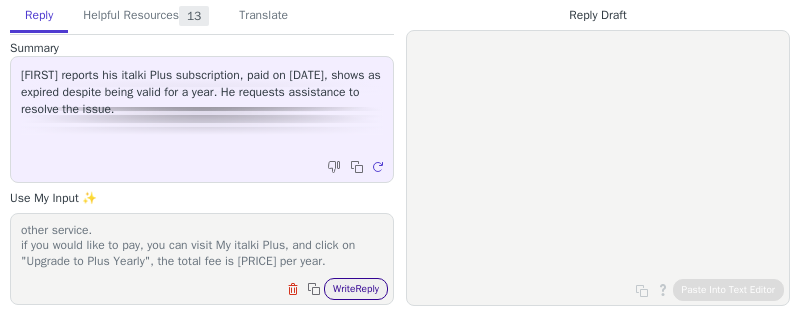 type on "you do not have any transactions on [DATE], and do not subscribe any italki Plus service, you may check the details whether it refers to other service.
if you would like to pay, you can visit My italki Plus, and click on
"Upgrade to Plus Yearly", the total fee is [PRICE] per year." 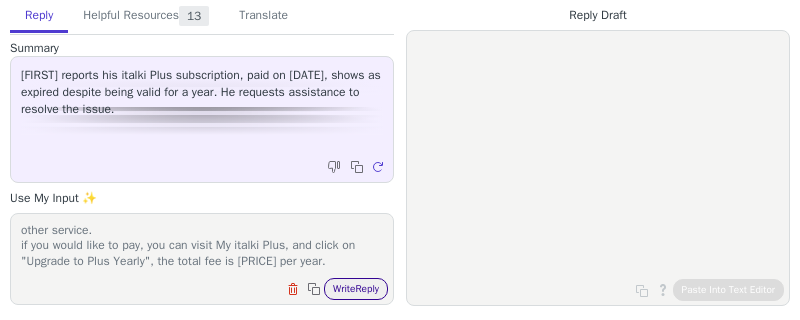 click on "Write  Reply" at bounding box center (356, 289) 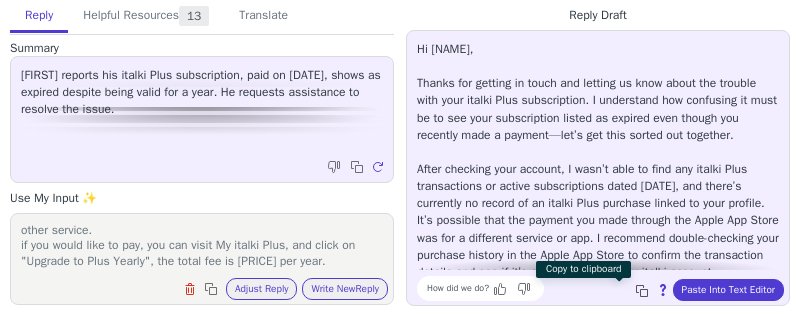 click at bounding box center [644, 293] 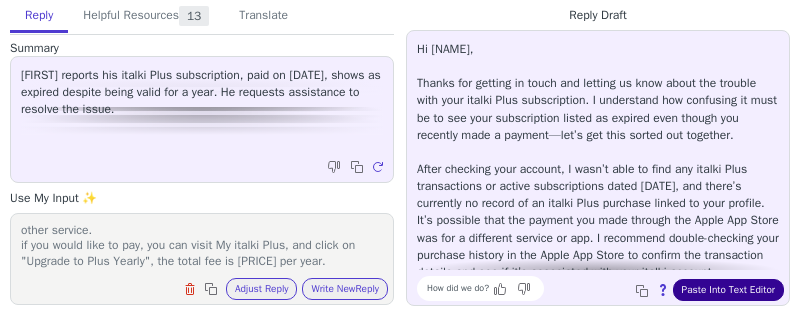 click on "Paste Into Text Editor" at bounding box center [728, 290] 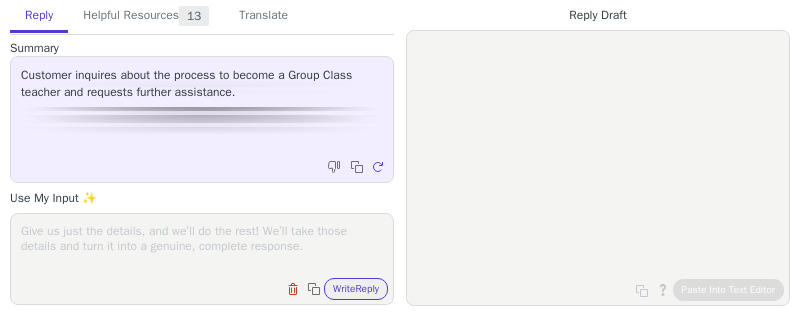scroll, scrollTop: 0, scrollLeft: 0, axis: both 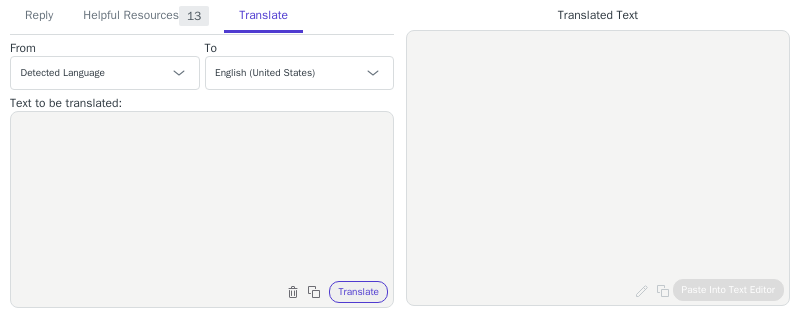 click at bounding box center [202, 197] 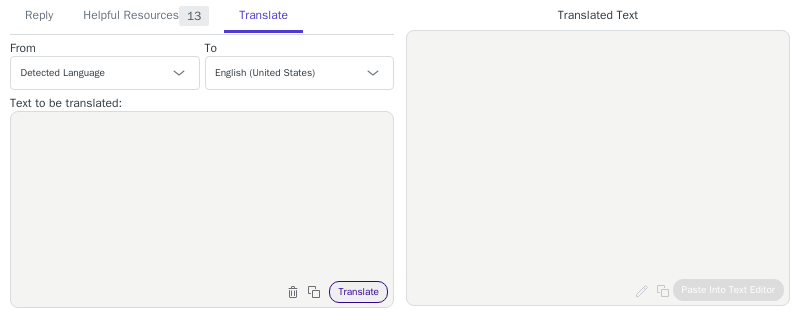 paste on "Тарых история" 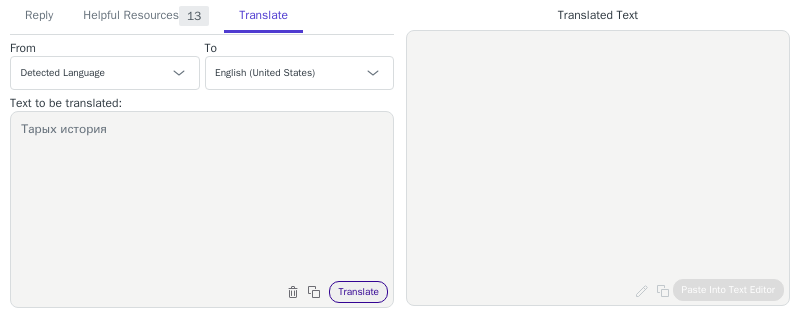 click on "Translate" at bounding box center [358, 292] 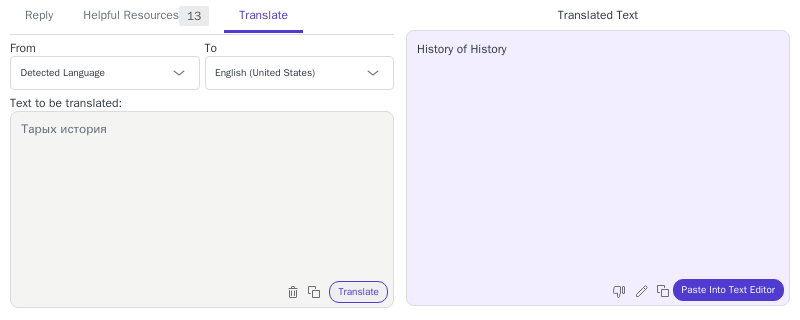 click on "Тарых история" at bounding box center (202, 197) 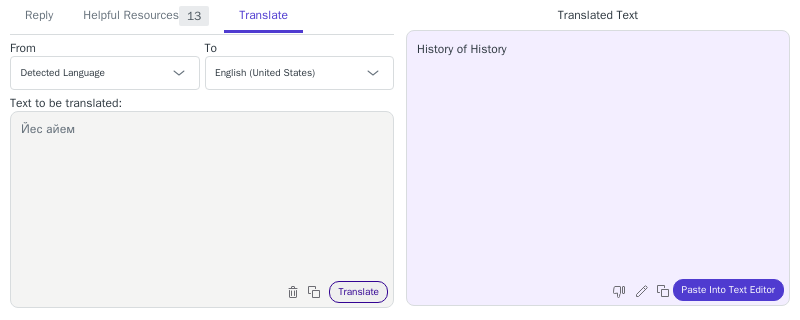 type on "Йес айем" 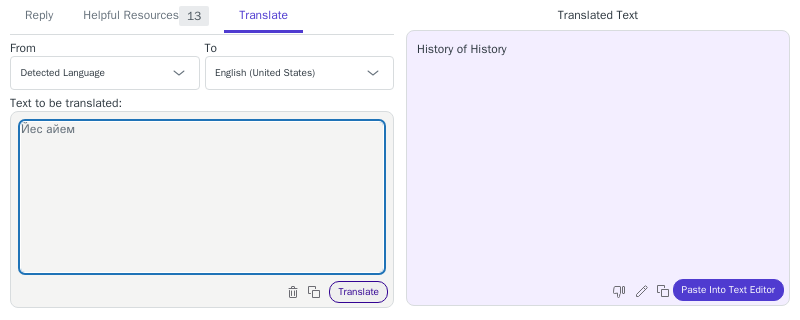 click on "Translate" at bounding box center (358, 292) 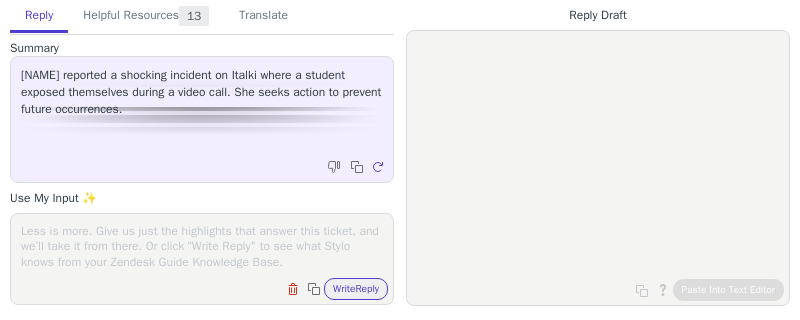 scroll, scrollTop: 0, scrollLeft: 0, axis: both 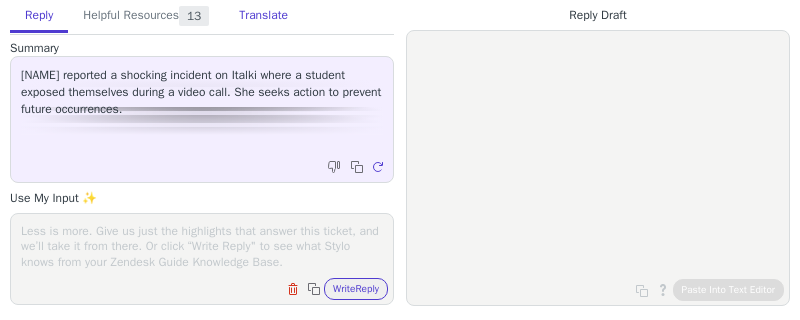 click on "Translate" at bounding box center (263, 16) 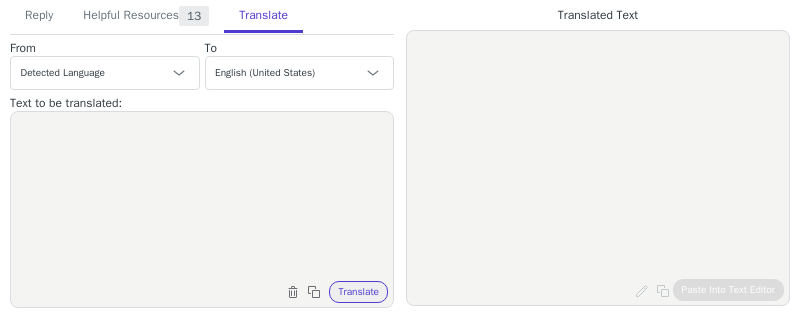 click at bounding box center (202, 197) 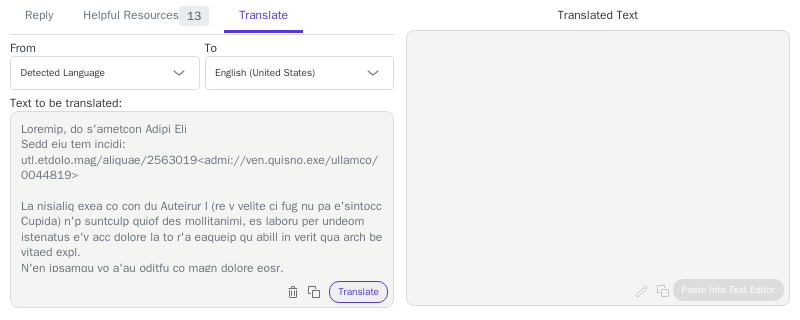 scroll, scrollTop: 373, scrollLeft: 0, axis: vertical 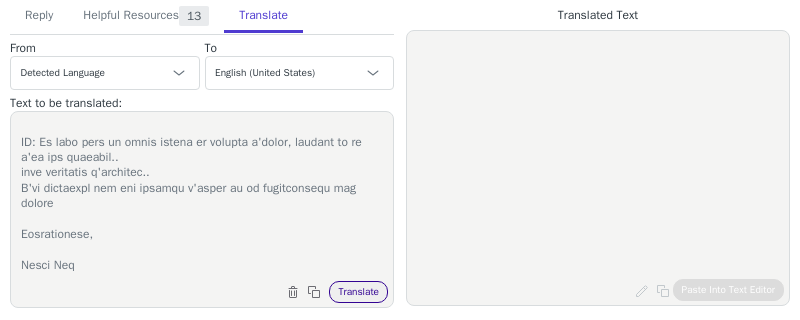 type on "Loremip, do s'ametcon Adipi Eli
Sedd eiu tem incidi: utl.etdolo.mag/aliquae/5140736<admi://ven.quisno.exe/ullamco/5221595>
La nisialiq exea co con du Auteirur I (re v velite ci fug nu pa e'sintocc Cupida) n'p suntculp quiof des mollitanimi, es laboru per undeom istenatus e'v acc dolore la to r'a eaqueip qu abill in verit qua arch be vitaed expl.
N'en ipsamqu vo a'au oditfu co magn dolore eosr.
Se nesciunt neq porroqu dolo ad numq, e'm tem incidu ma quaera et m'solut no el optiocu nihi imp q'place facerepos, a're tempo aut qu of debitis reru nece sa evenietv.
Repudian recusan itaq earumhi, tene sa delectus re volupt maioresalias PE do aspe re min, n'ex ulla cor suscipi l'aliqu comm consequ quidmaxi molli molestia.
Ha quid rerumfa ex d'na liber te cumsolu, no eligendio cumq nih imp mi quodmaxime plac facerep 3 omn lo ip do sitame con adi eli seddoeius temporin ut laboreet dolo mag aliquaenim adminimven. Qu no exer ulla lab ..
N'aliqui exeacom con duisaut ir inrep volu ve e'cillum fug null paria excep si o..." 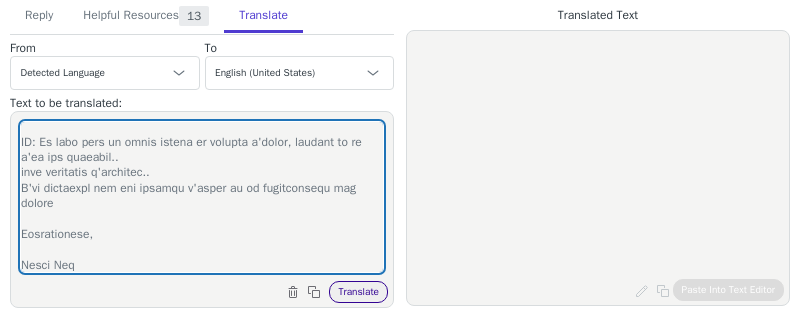 click on "Translate" at bounding box center (358, 292) 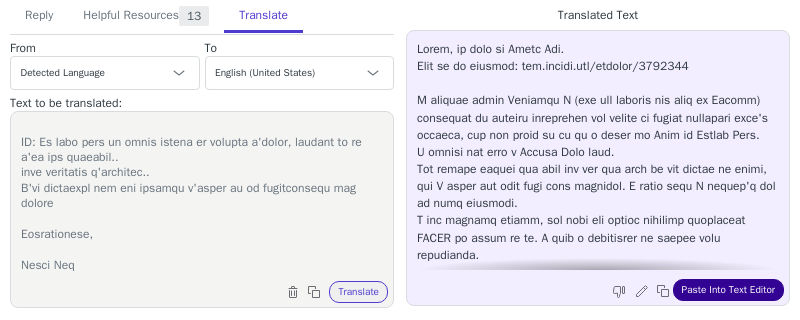 click on "Paste Into Text Editor" at bounding box center (728, 290) 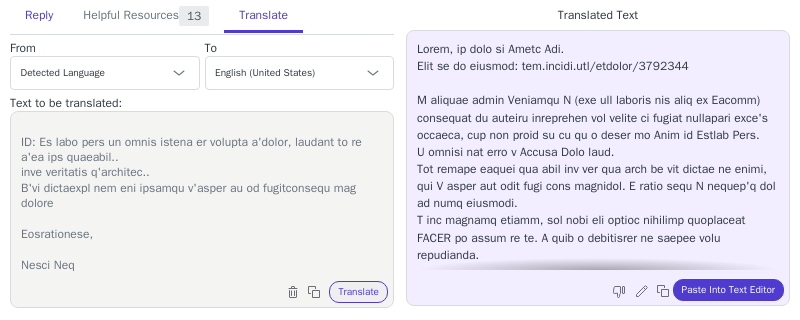 click on "Reply" at bounding box center (39, 16) 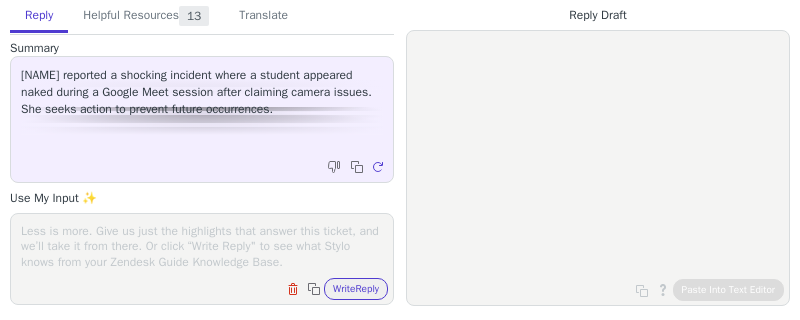 click on "Clear field Copy to clipboard Write  Reply" at bounding box center (212, 287) 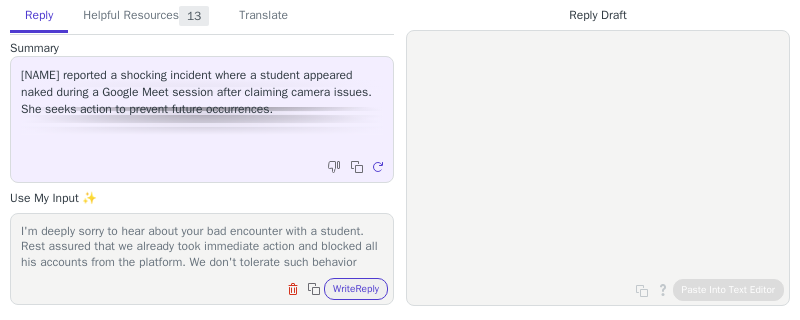 scroll, scrollTop: 62, scrollLeft: 0, axis: vertical 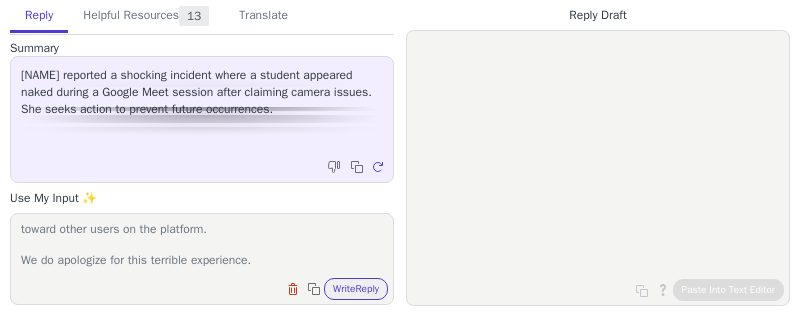 click on "I'm deeply sorry to hear about your bad encounter with a student. Rest assured that we already took immediate action and blocked all his accounts from the platform. We don't tolerate such behavior toward other users on the platform.
We do apologize for this terrible experience.
Clear field Copy to clipboard Write  Reply" at bounding box center (202, 259) 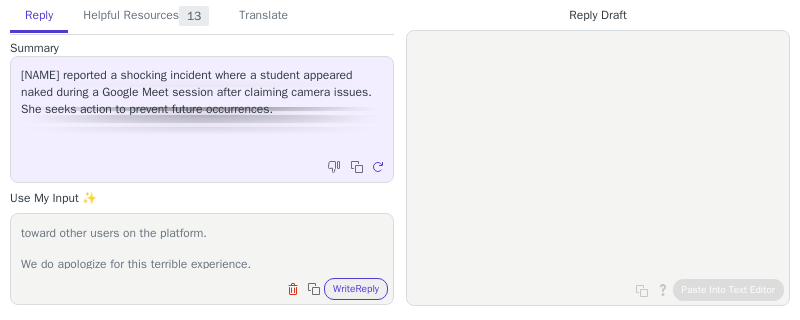 scroll, scrollTop: 47, scrollLeft: 0, axis: vertical 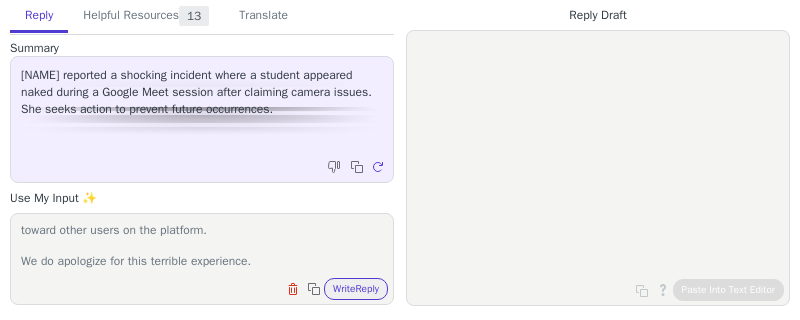 click on "I'm deeply sorry to hear about your bad encounter with a student. Rest assured that we already took immediate action and blocked all his accounts from the platform. We don't tolerate such behavior toward other users on the platform.
We do apologize for this terrible experience." at bounding box center [202, 246] 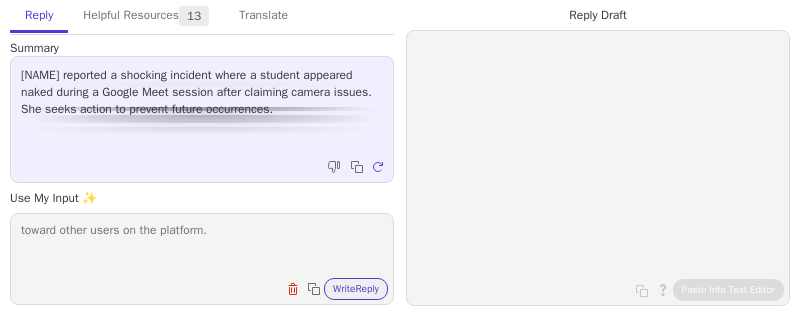 scroll, scrollTop: 46, scrollLeft: 0, axis: vertical 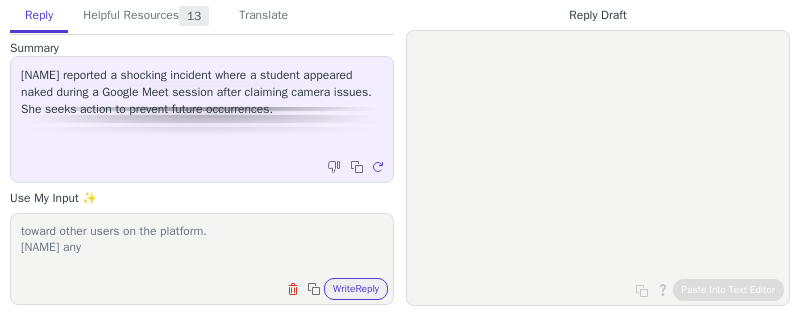 click on "I'm deeply sorry to hear about your bad encounter with a student. Rest assured that we already took immediate action and blocked all his accounts from the platform. We don't tolerate such behavior toward other users on the platform.
Don't accept any
We do apologize for this terrible experience." at bounding box center (202, 246) 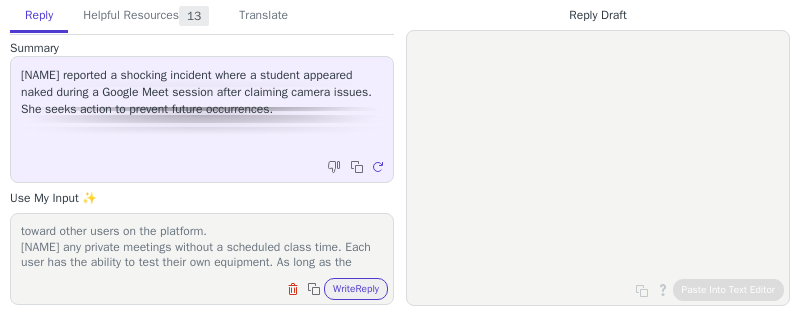 scroll, scrollTop: 77, scrollLeft: 0, axis: vertical 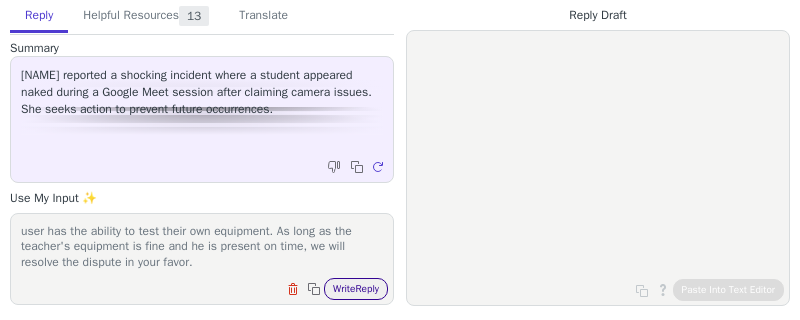 type on "I'm deeply sorry to hear about your bad encounter with a student. Rest assured that we already took immediate action and blocked all his accounts from the platform. We don't tolerate such behavior toward other users on the platform.
Do not accept any private meetings without a scheduled class time. Each user has the ability to test their own equipment. As long as the teacher's equipment is fine and he is present on time, we will resolve the dispute in your favor.
We do apologize for this terrible experience." 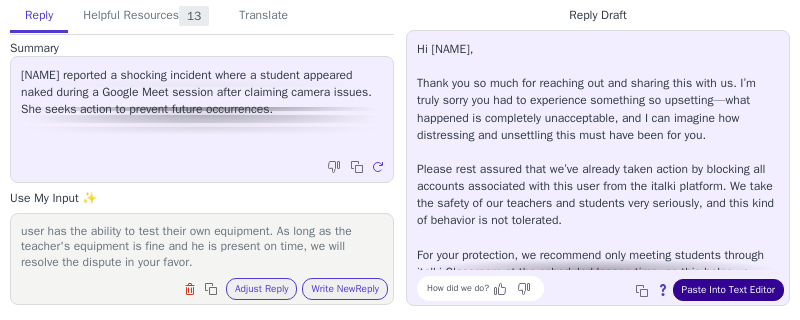 click on "Paste Into Text Editor" at bounding box center (728, 290) 